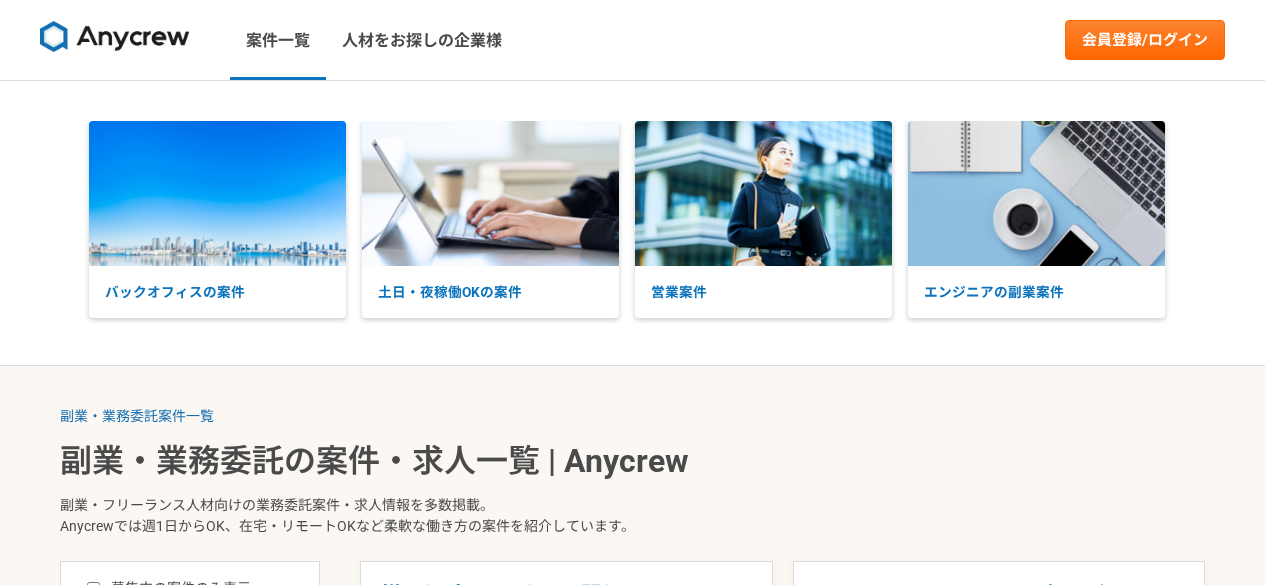 scroll, scrollTop: 0, scrollLeft: 0, axis: both 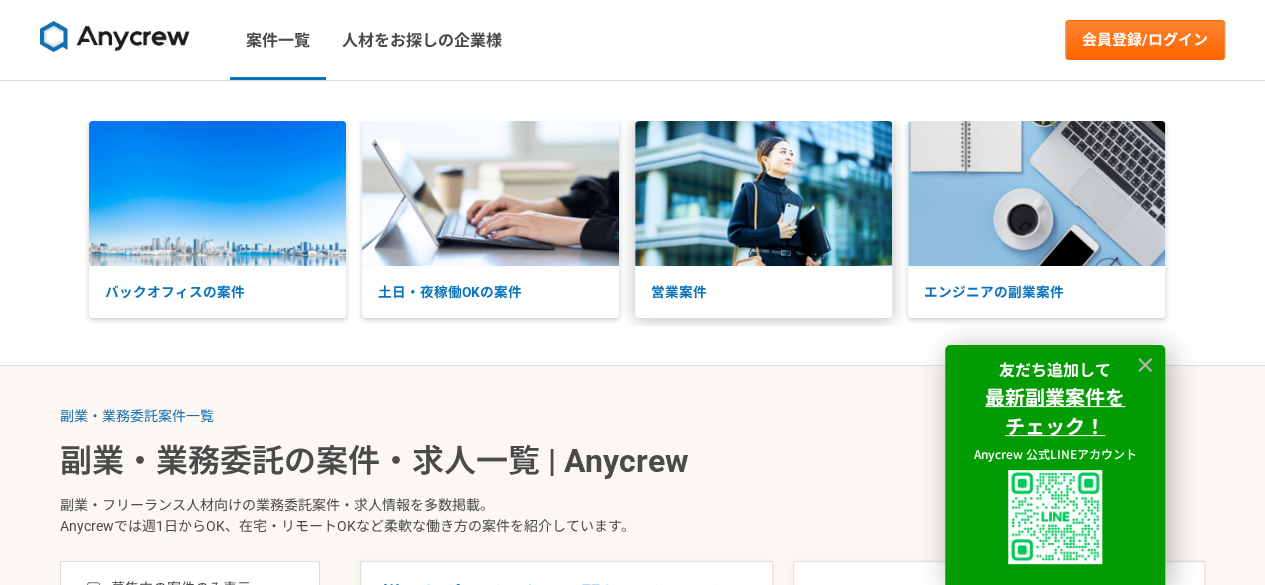 click on "営業案件" at bounding box center [763, 292] 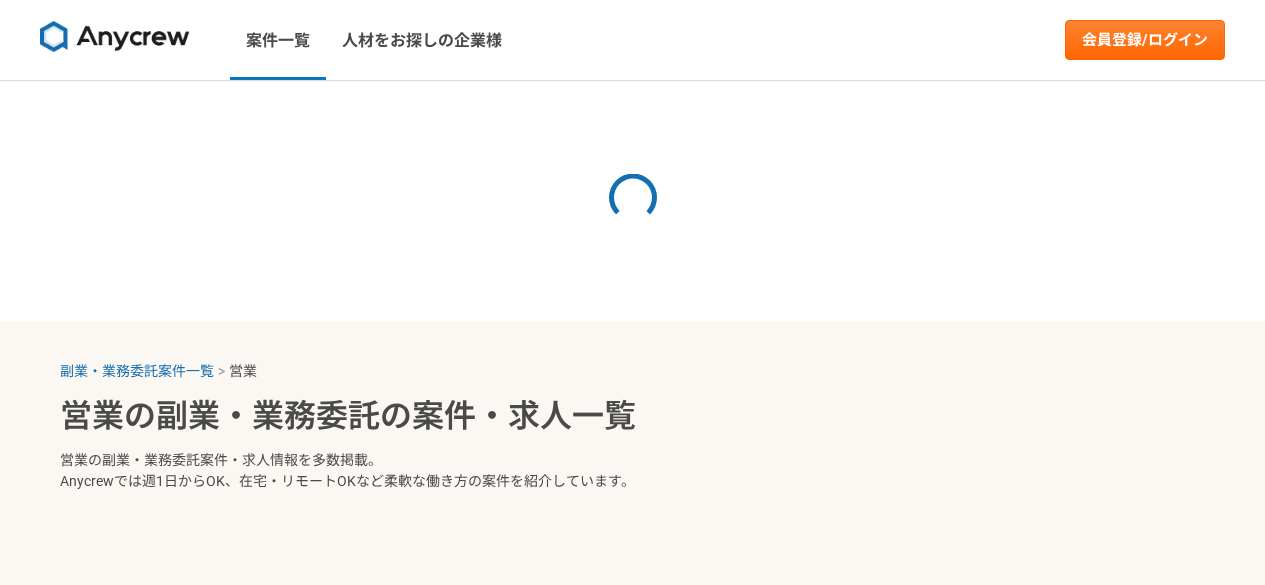 scroll, scrollTop: 0, scrollLeft: 0, axis: both 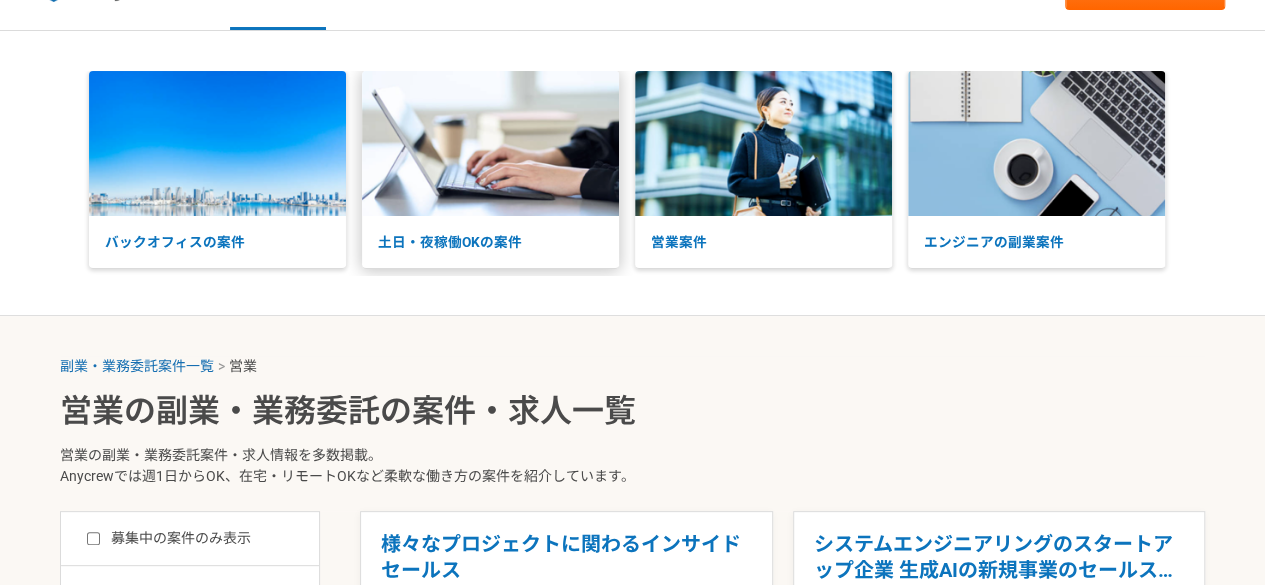 click at bounding box center [490, 143] 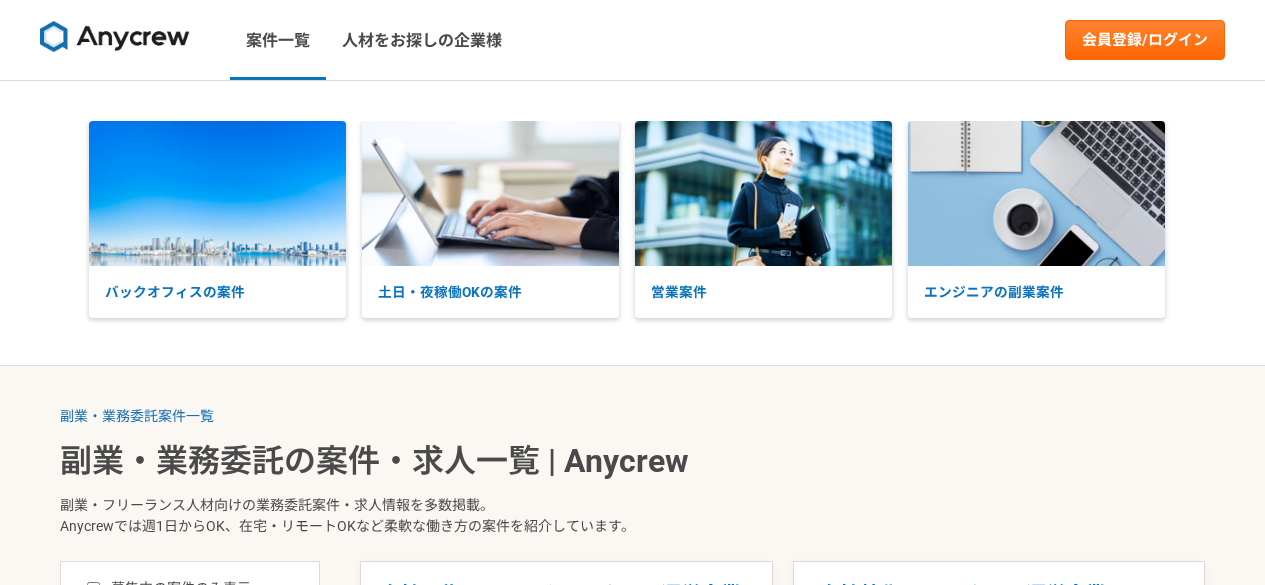 scroll, scrollTop: 0, scrollLeft: 0, axis: both 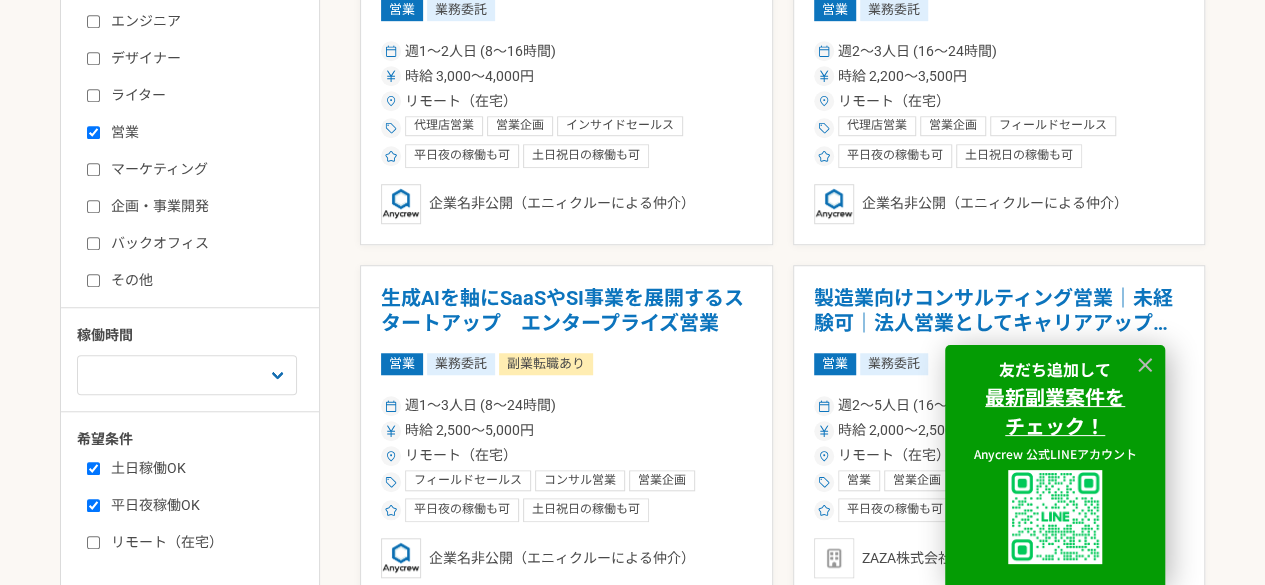 click on "バックオフィス" at bounding box center [93, 243] 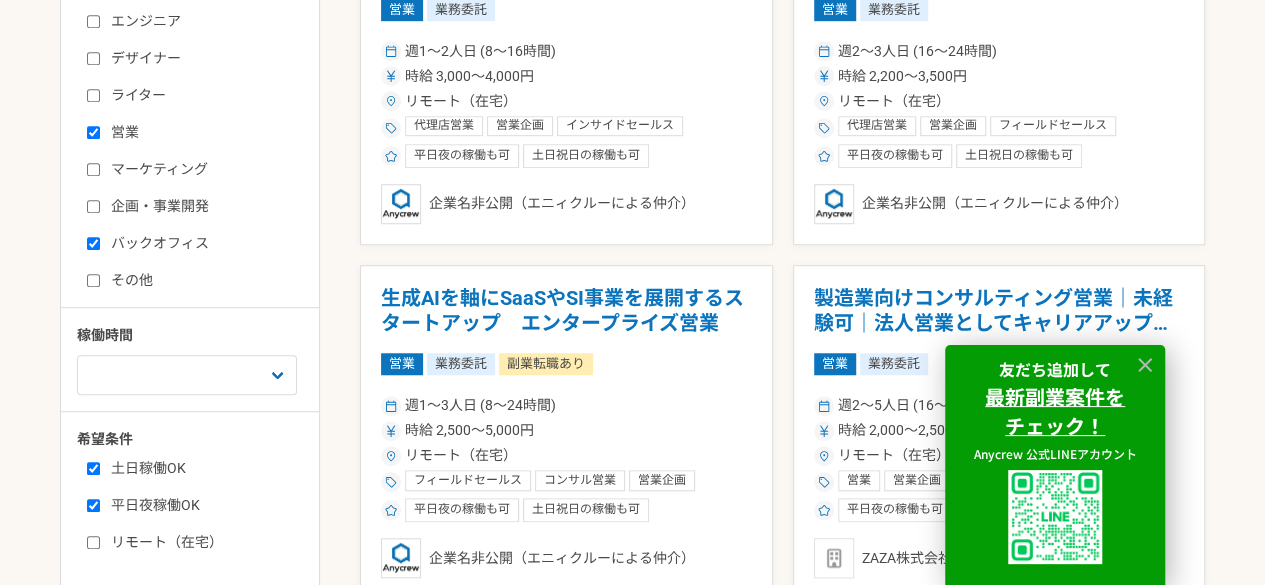 checkbox on "true" 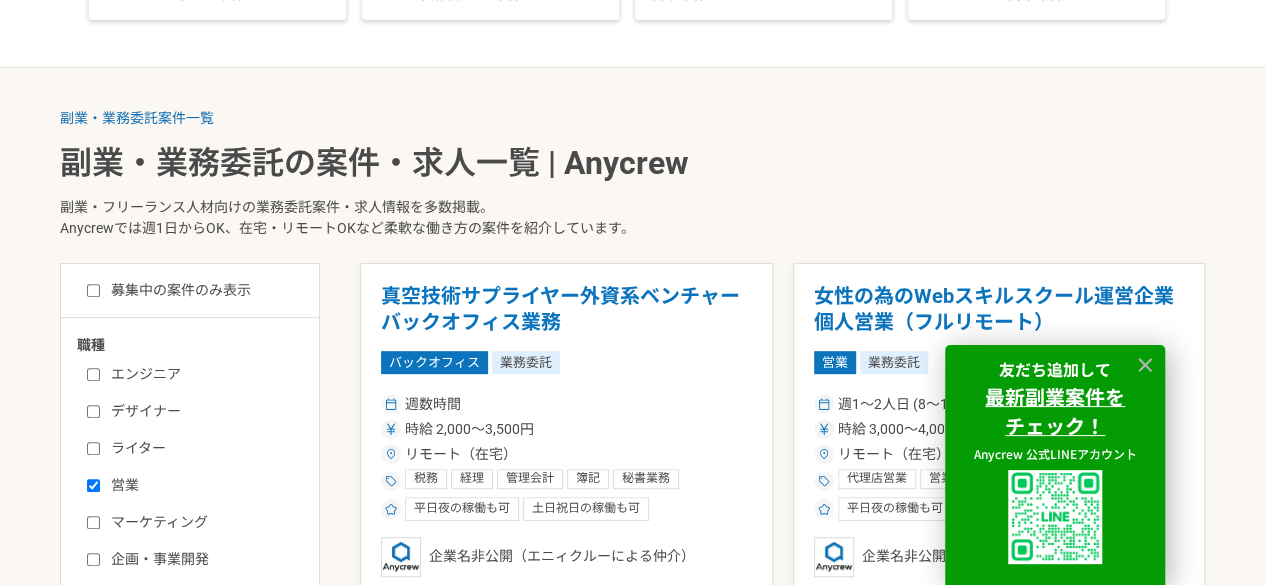 scroll, scrollTop: 297, scrollLeft: 0, axis: vertical 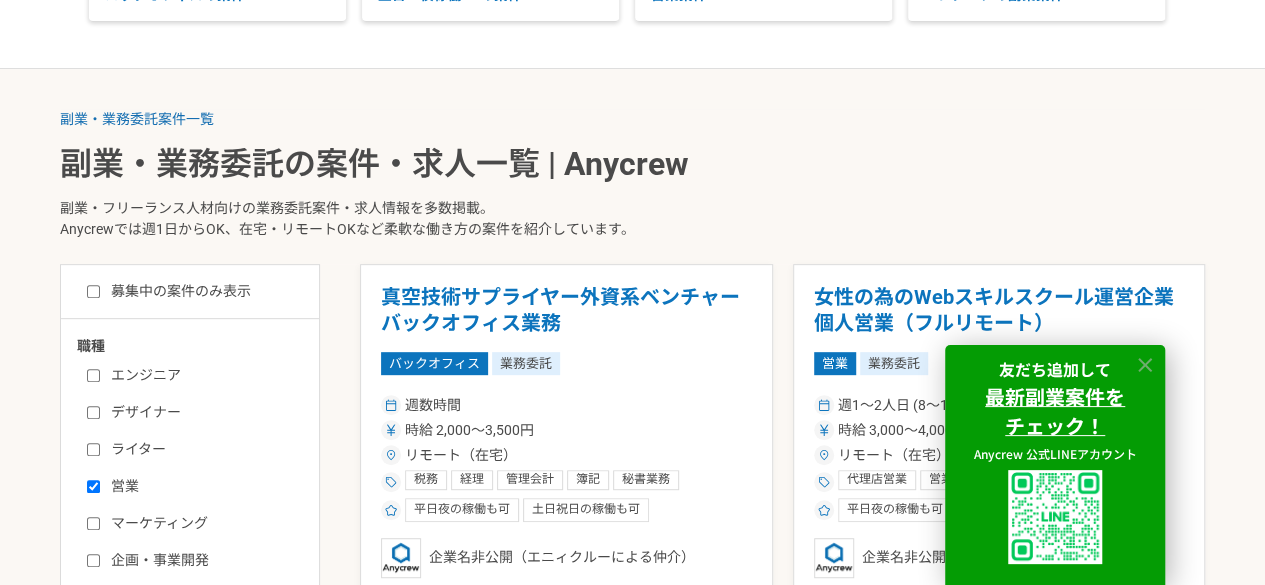 click 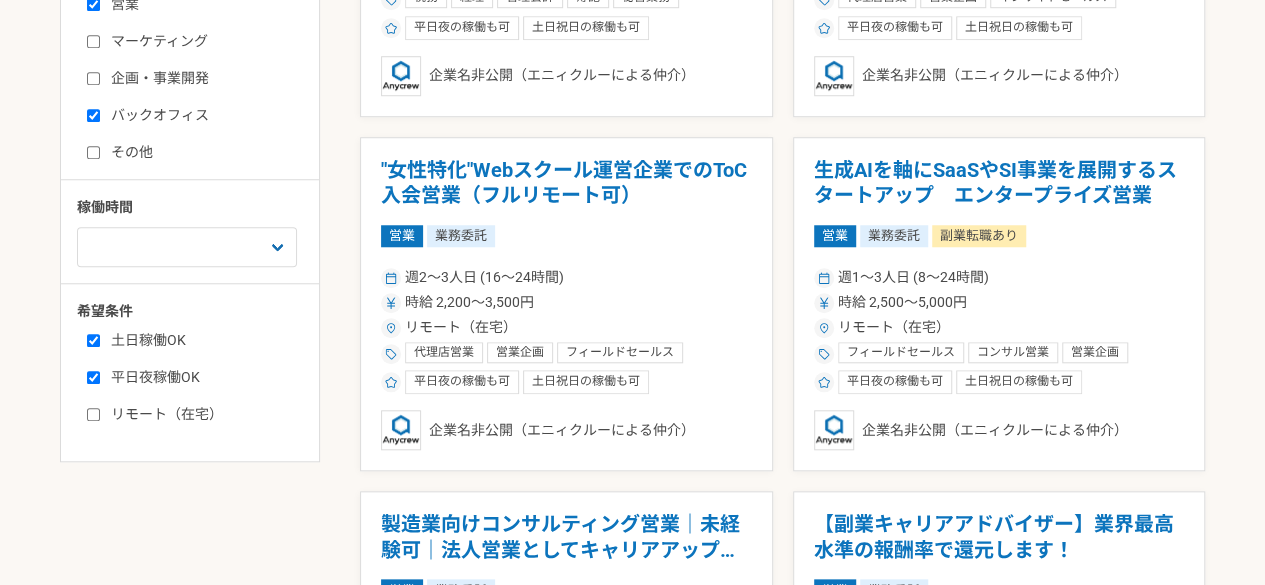 scroll, scrollTop: 785, scrollLeft: 0, axis: vertical 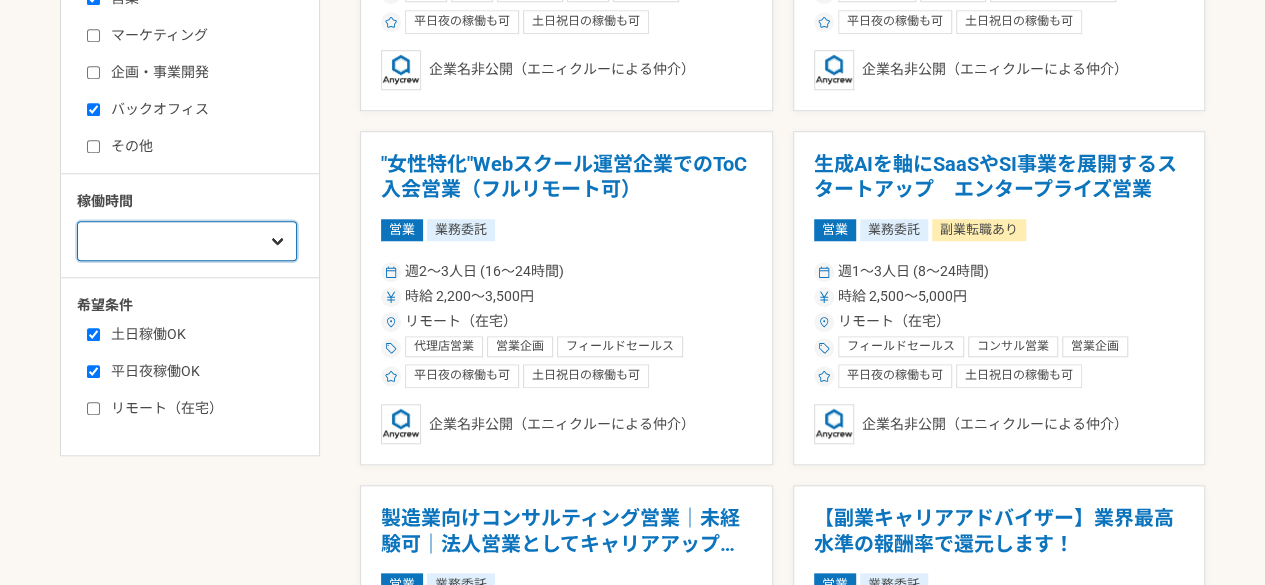 click on "週1人日（8時間）以下 週2人日（16時間）以下 週3人日（24時間）以下 週4人日（32時間）以下 週5人日（40時間）以下" at bounding box center (187, 241) 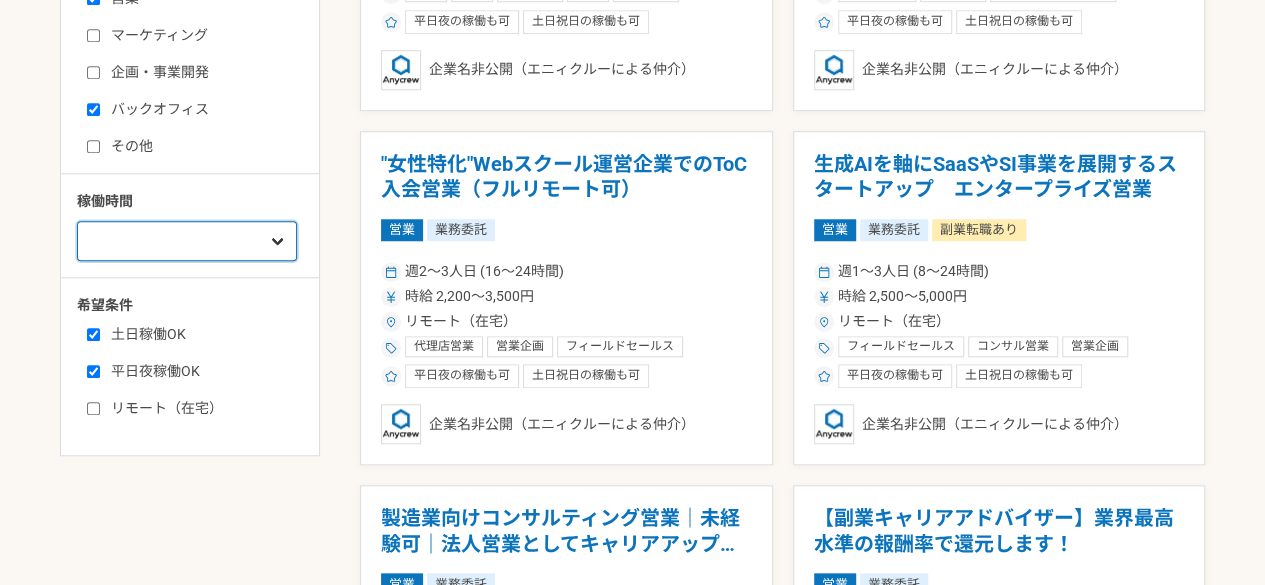 select on "2" 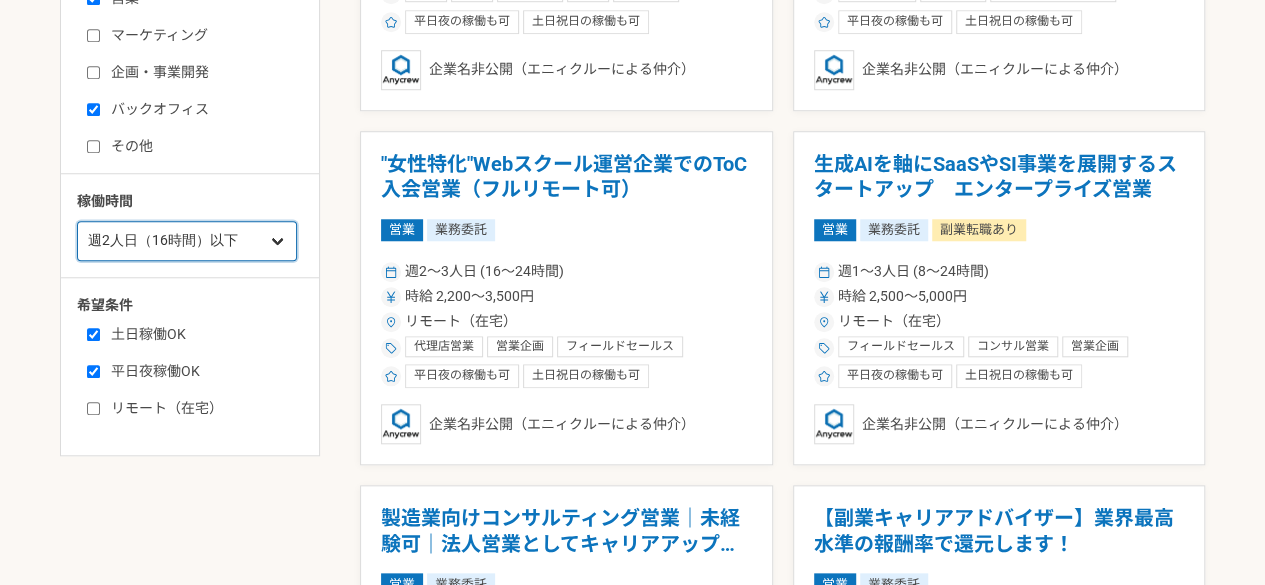click on "週1人日（8時間）以下 週2人日（16時間）以下 週3人日（24時間）以下 週4人日（32時間）以下 週5人日（40時間）以下" at bounding box center [187, 241] 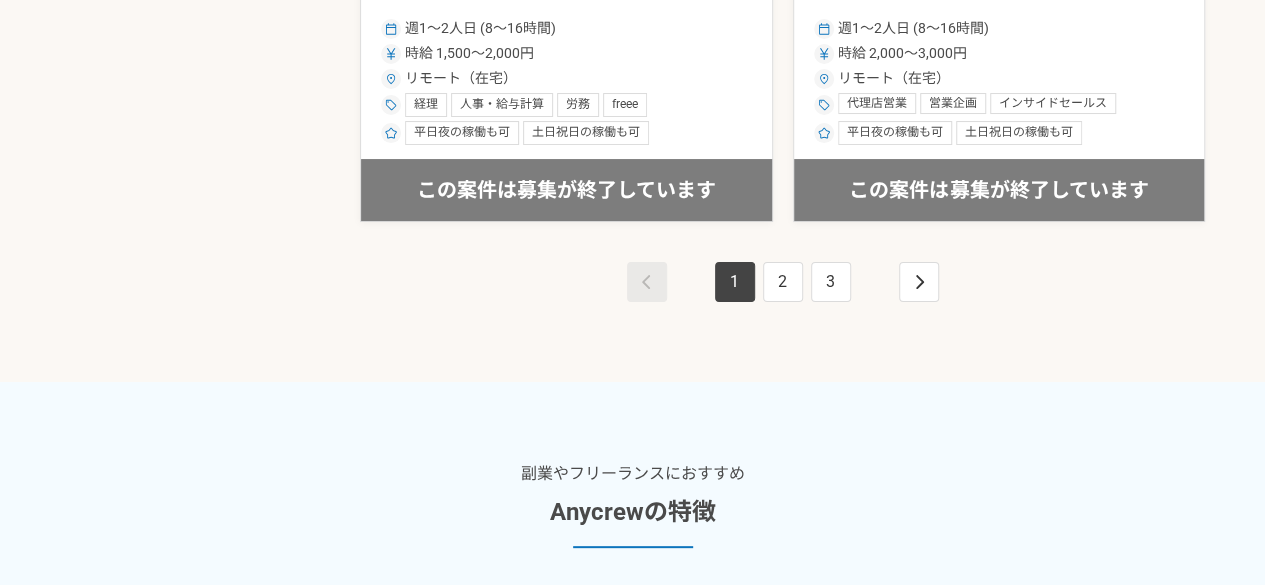 scroll, scrollTop: 3881, scrollLeft: 0, axis: vertical 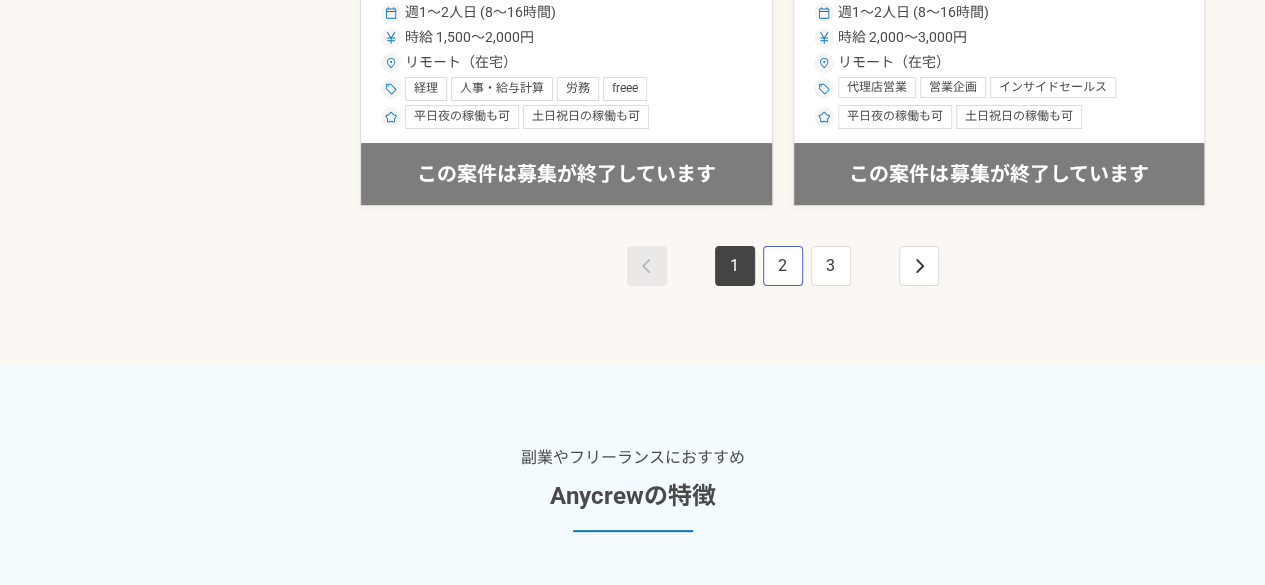 click on "2" at bounding box center (783, 266) 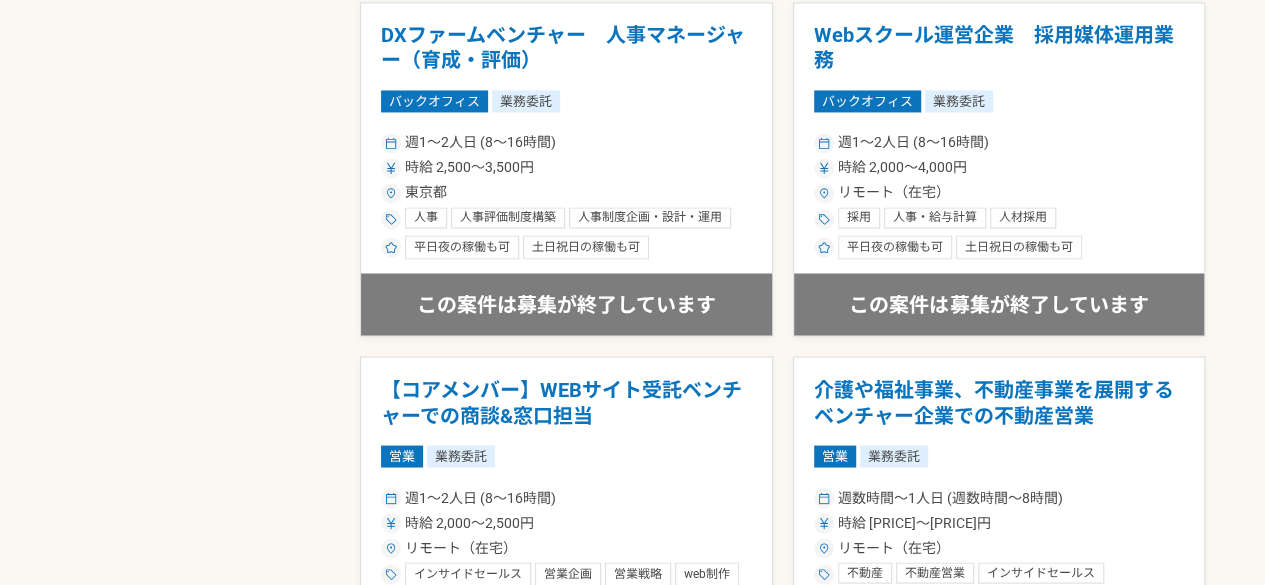 scroll, scrollTop: 1879, scrollLeft: 0, axis: vertical 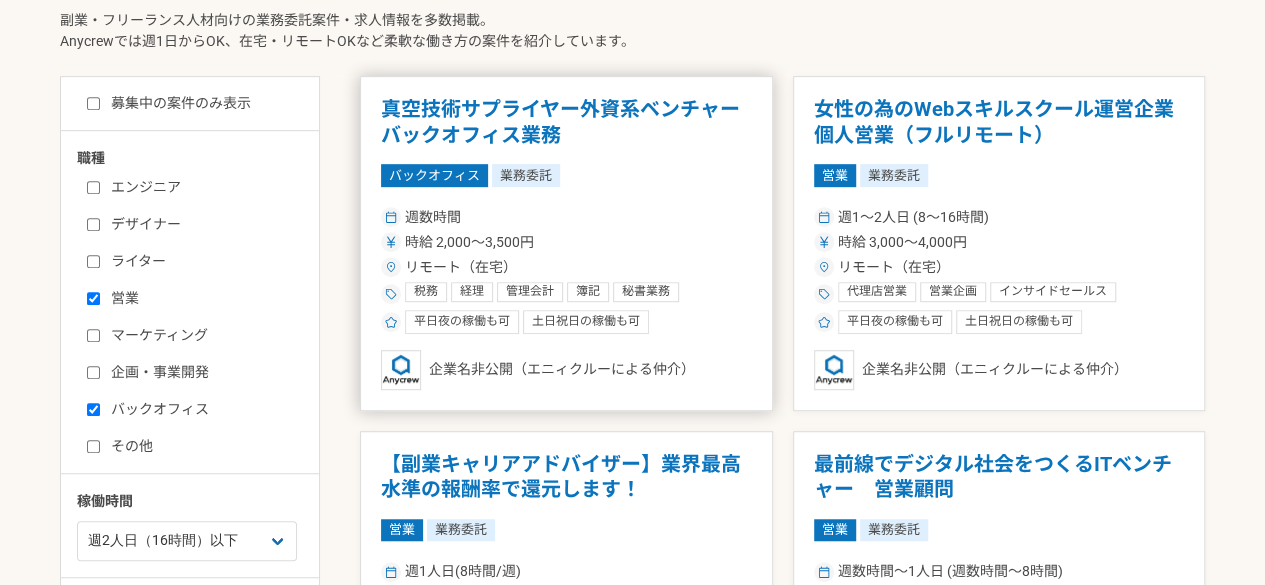 click on "週数時間" at bounding box center [566, 217] 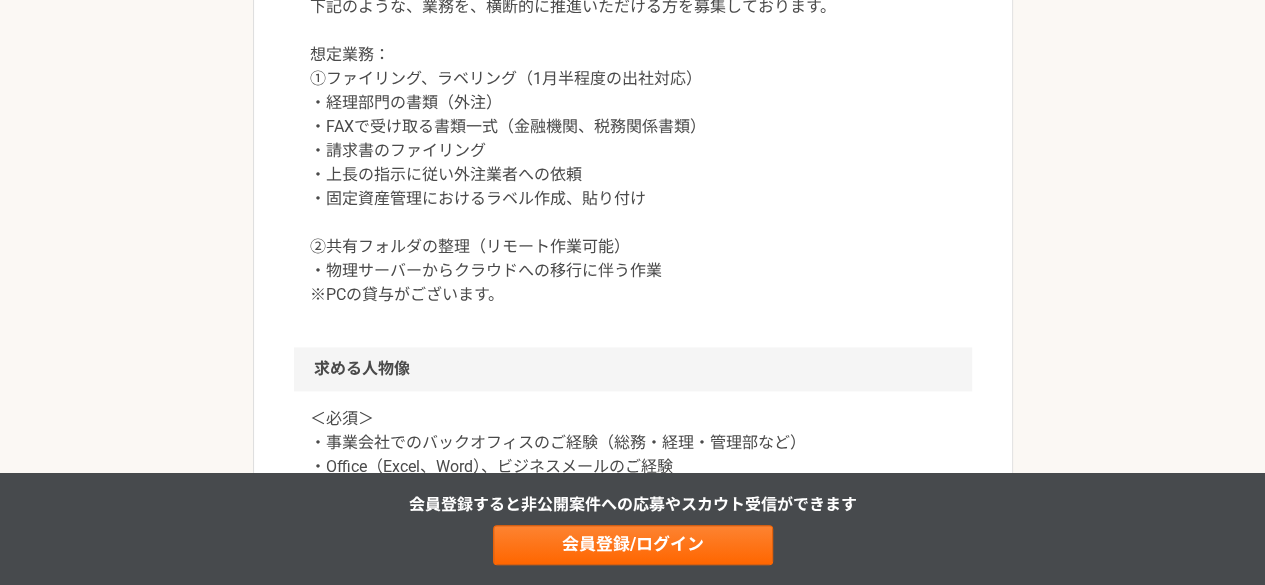 scroll, scrollTop: 1118, scrollLeft: 0, axis: vertical 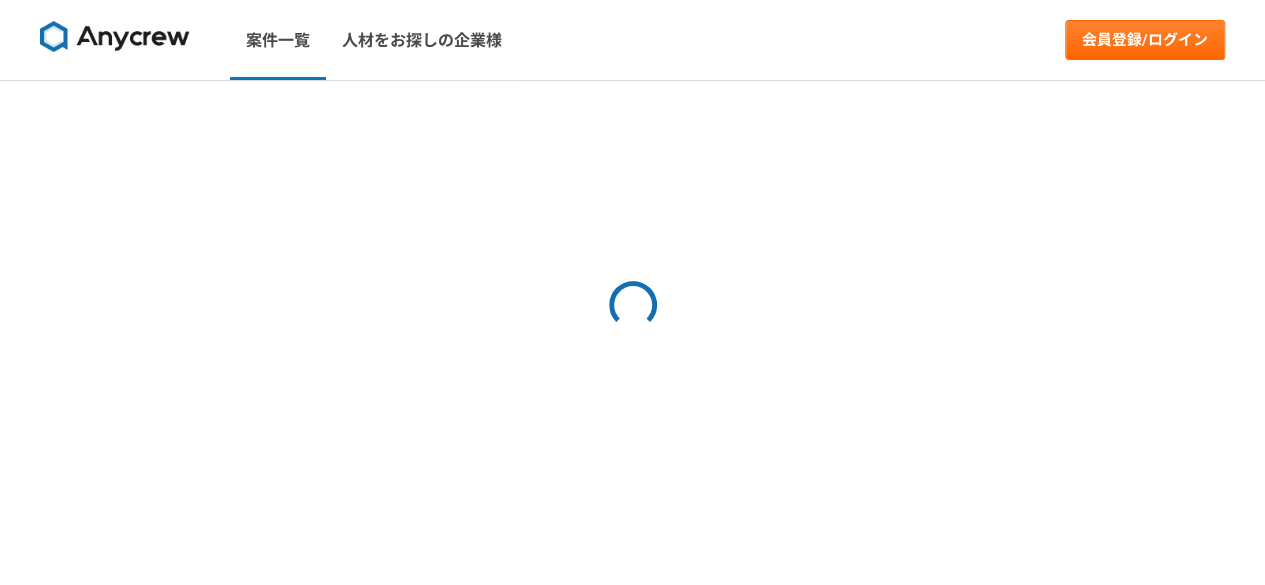 select on "2" 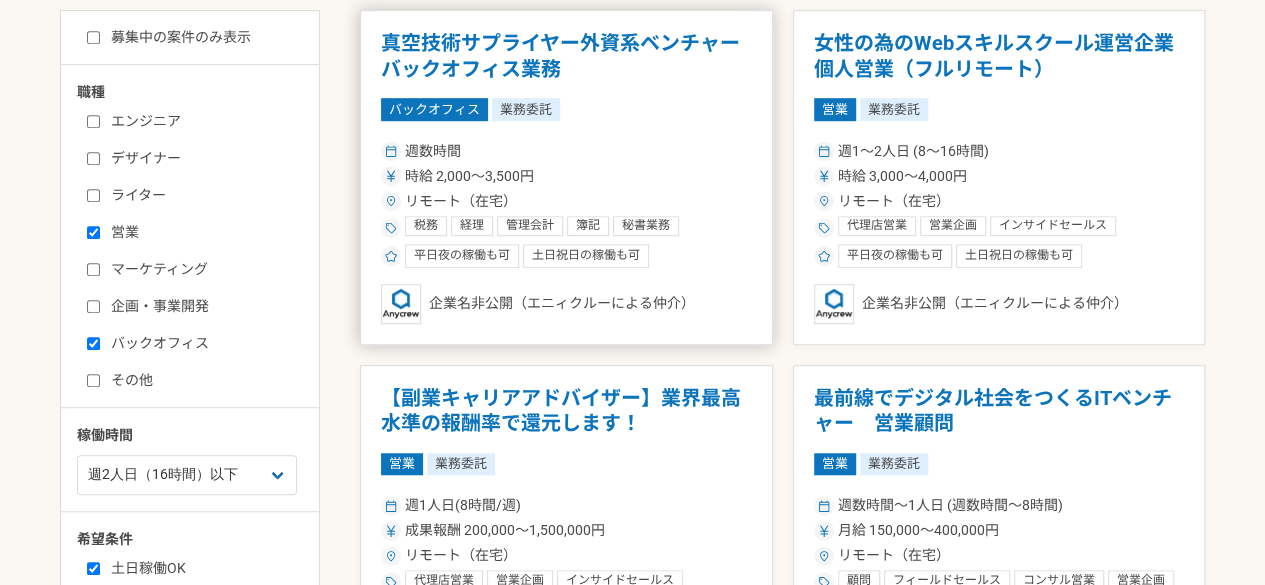 scroll, scrollTop: 545, scrollLeft: 0, axis: vertical 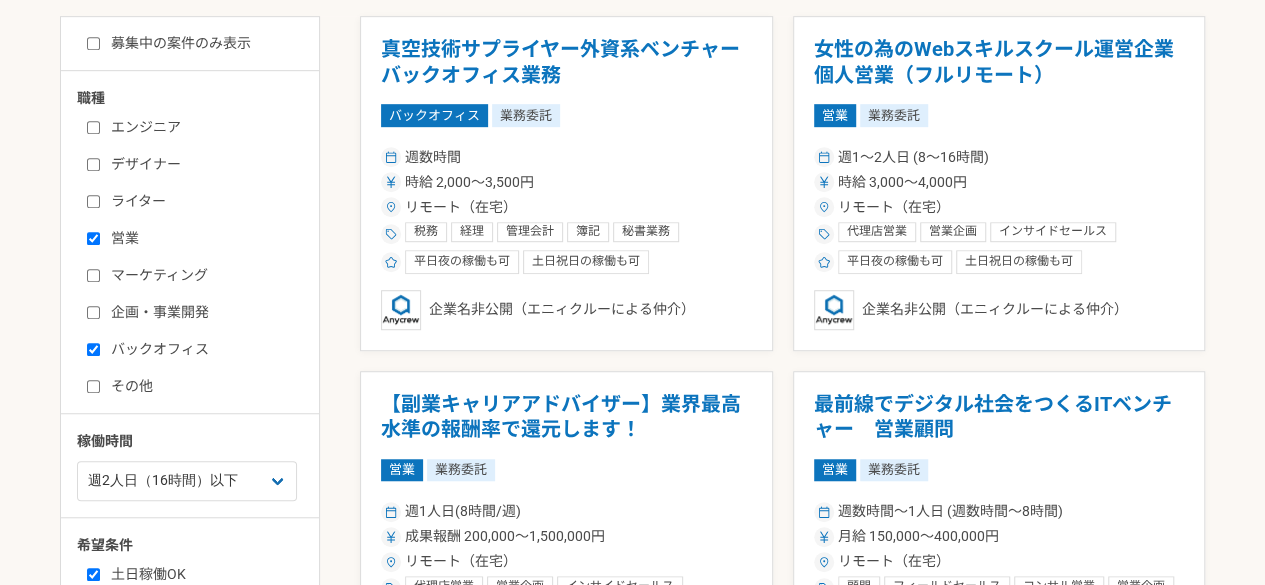 click on "バックオフィス" at bounding box center [202, 349] 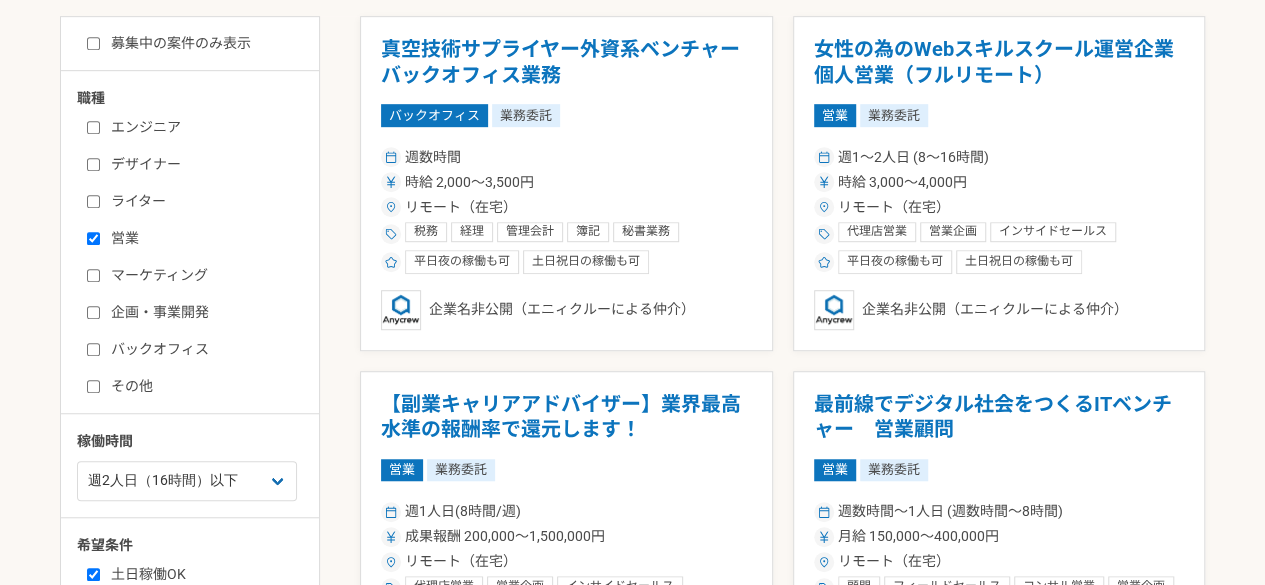 checkbox on "false" 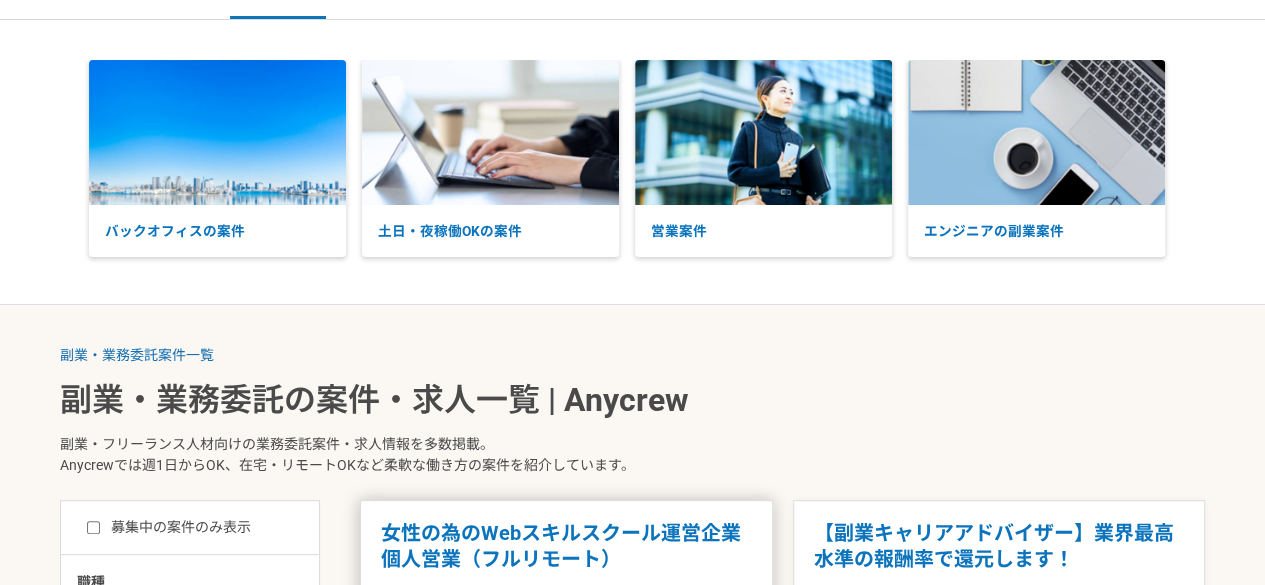 scroll, scrollTop: 0, scrollLeft: 0, axis: both 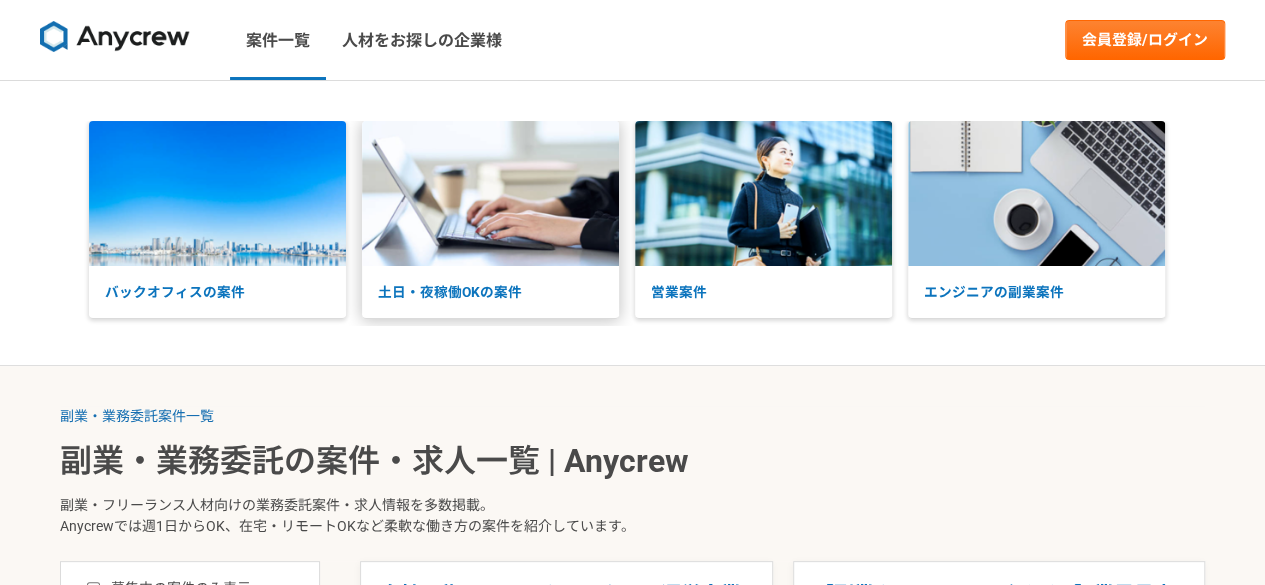 click at bounding box center (490, 193) 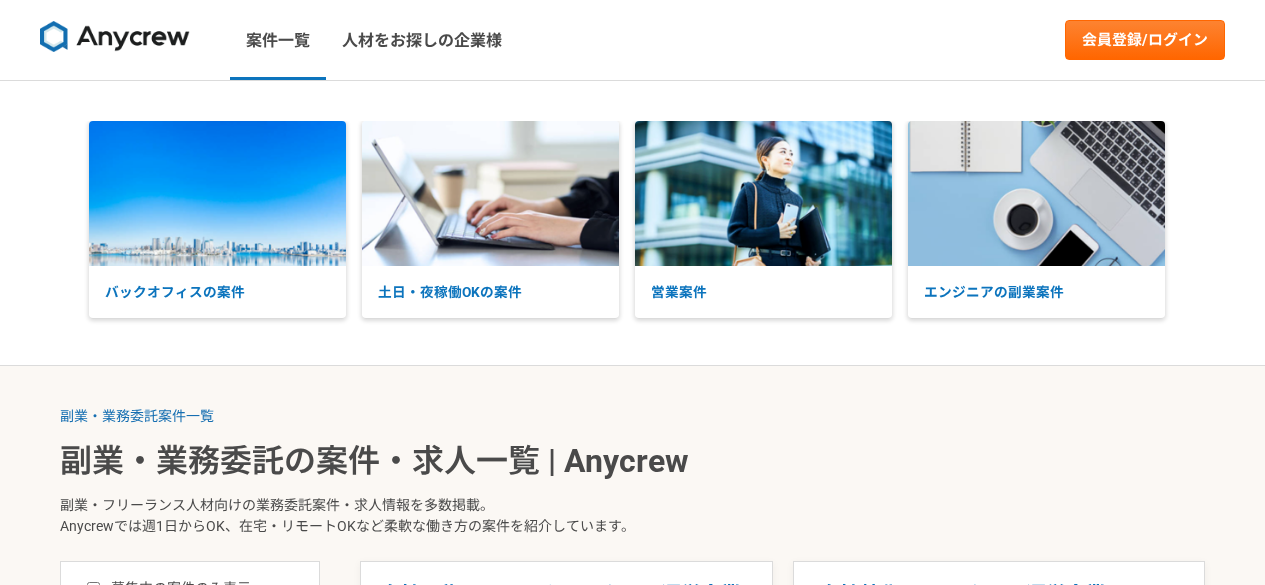 scroll, scrollTop: 632, scrollLeft: 0, axis: vertical 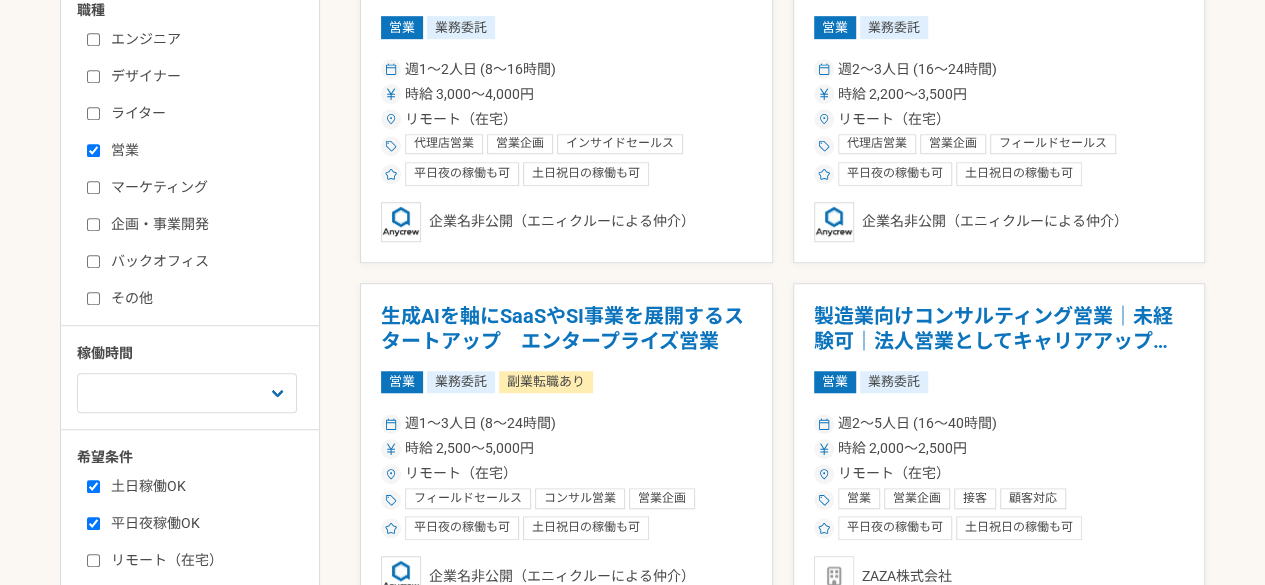 click on "営業" at bounding box center [202, 150] 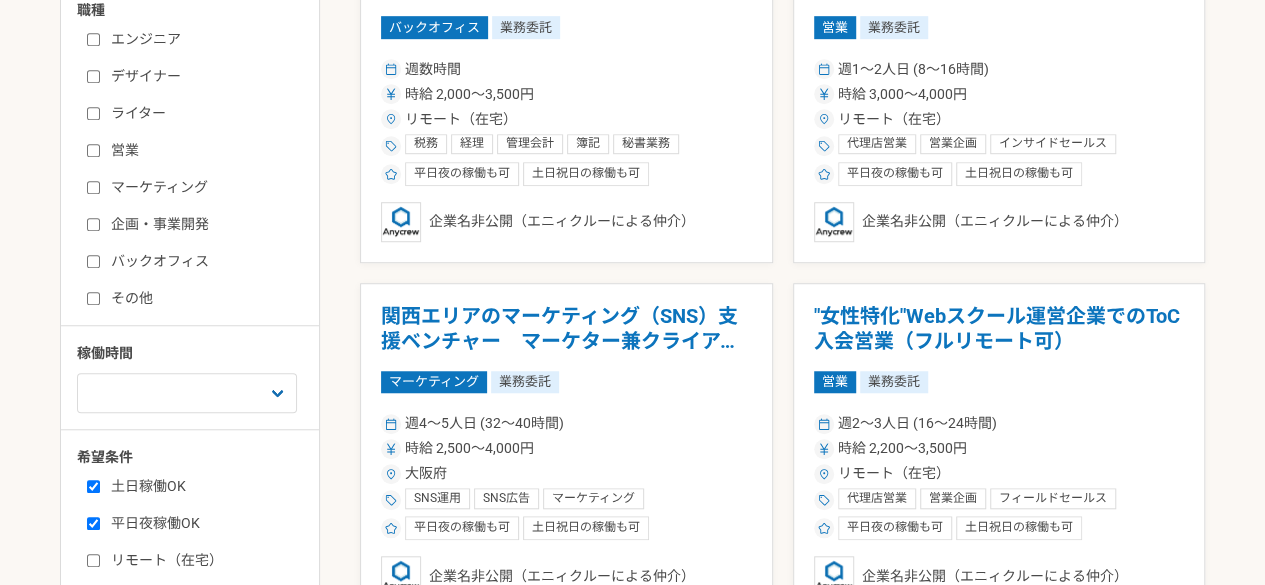 click on "営業" at bounding box center (202, 150) 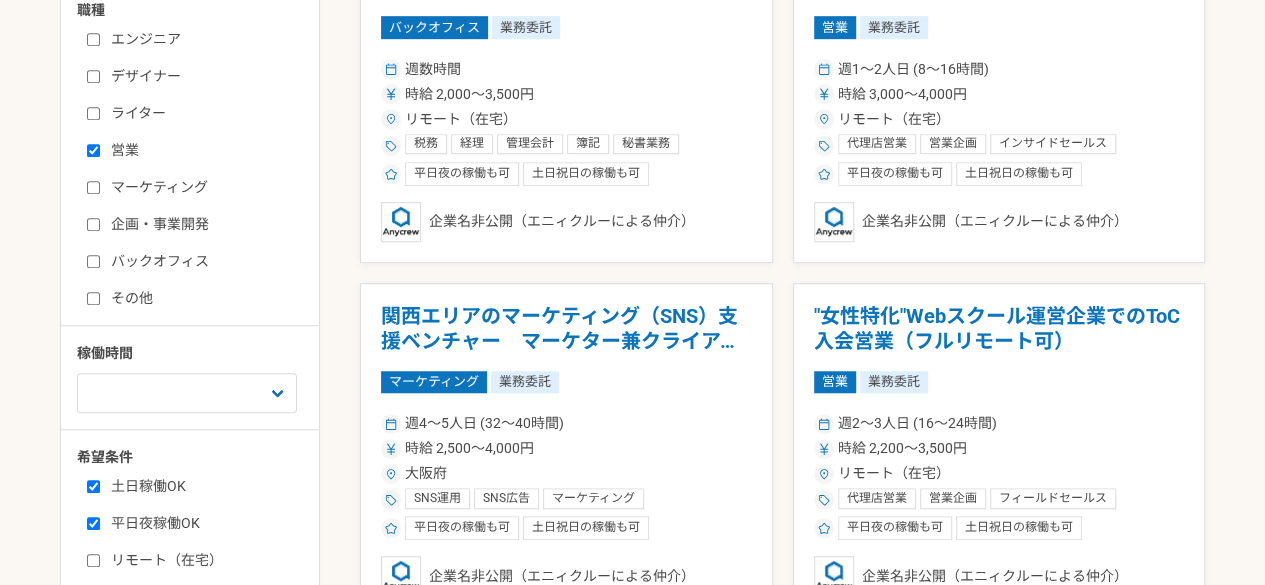checkbox on "true" 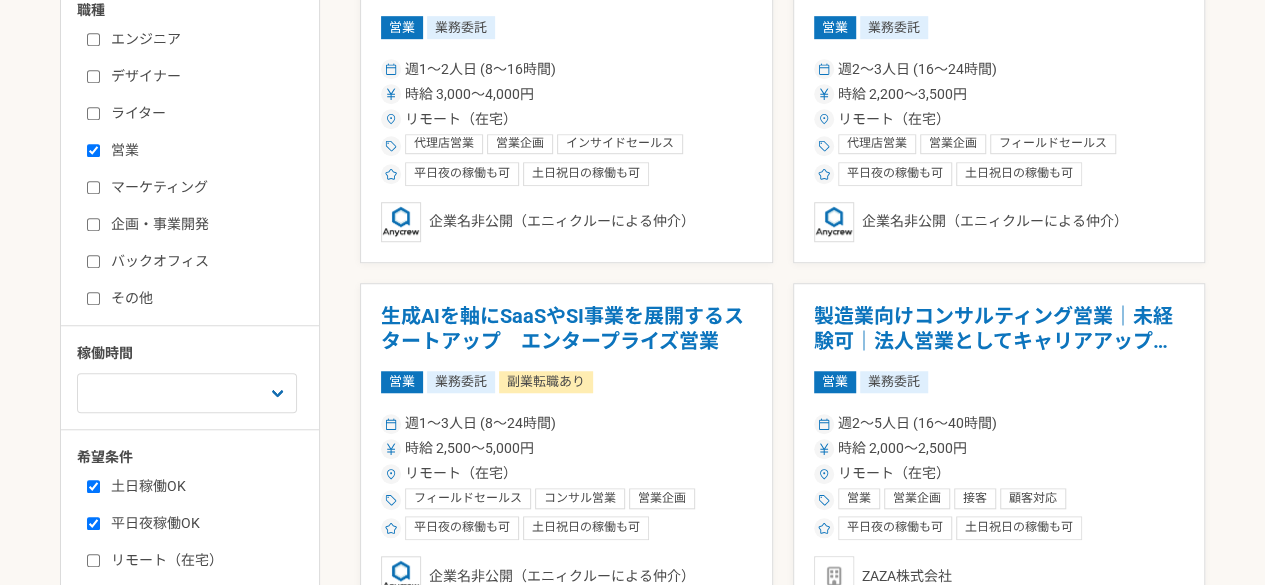 click on "マーケティング" at bounding box center [202, 187] 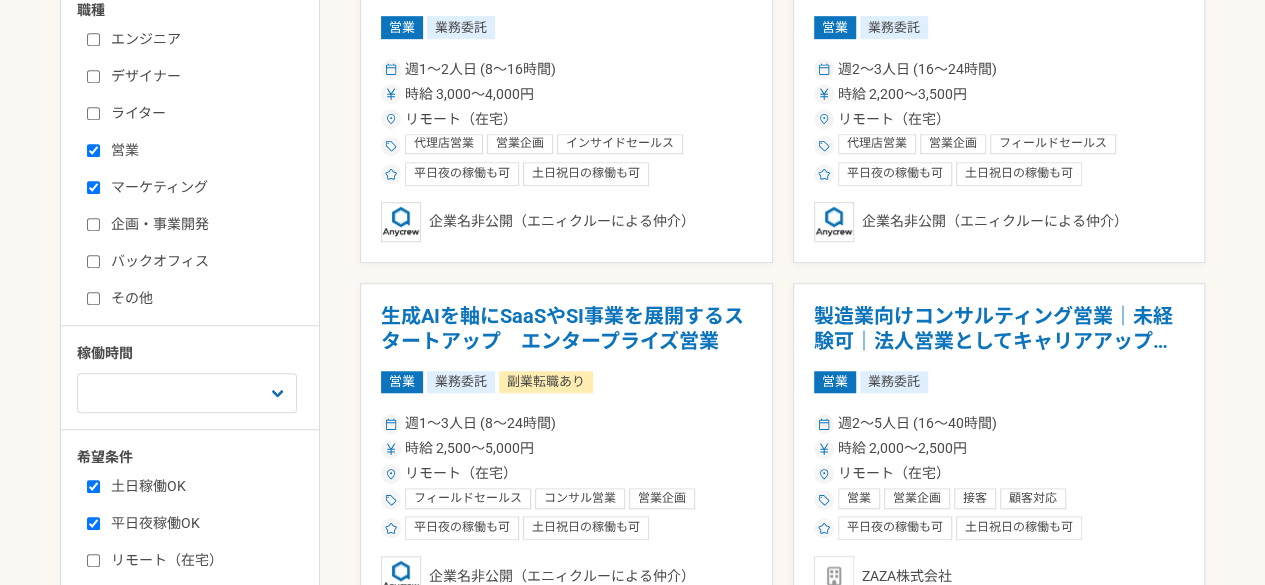 checkbox on "true" 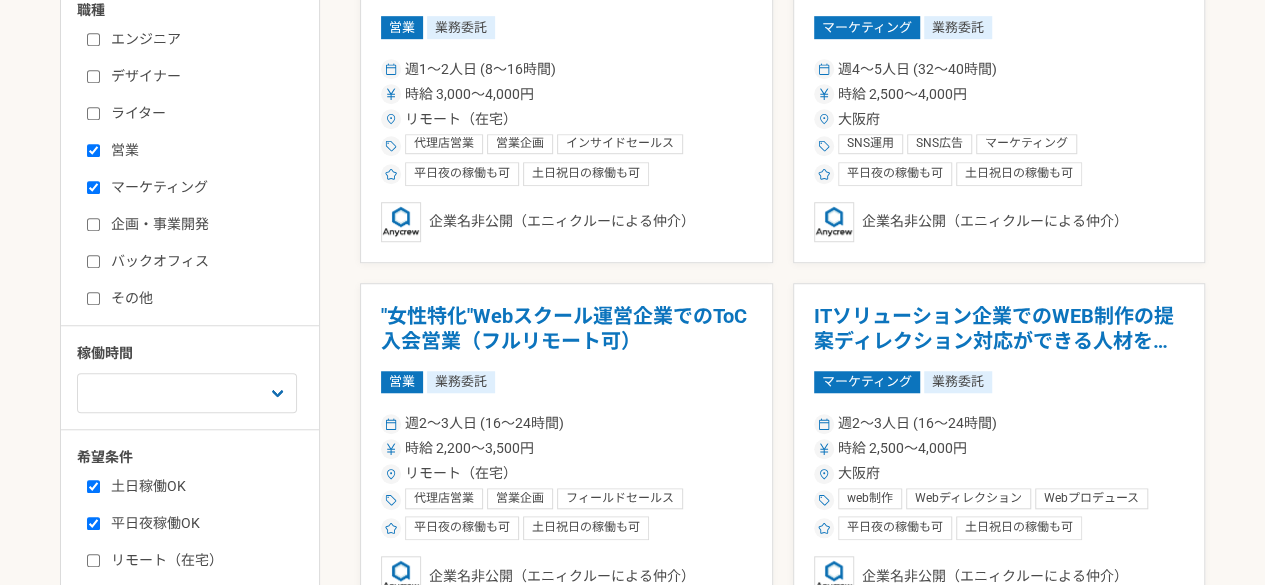 click on "企画・事業開発" at bounding box center [202, 224] 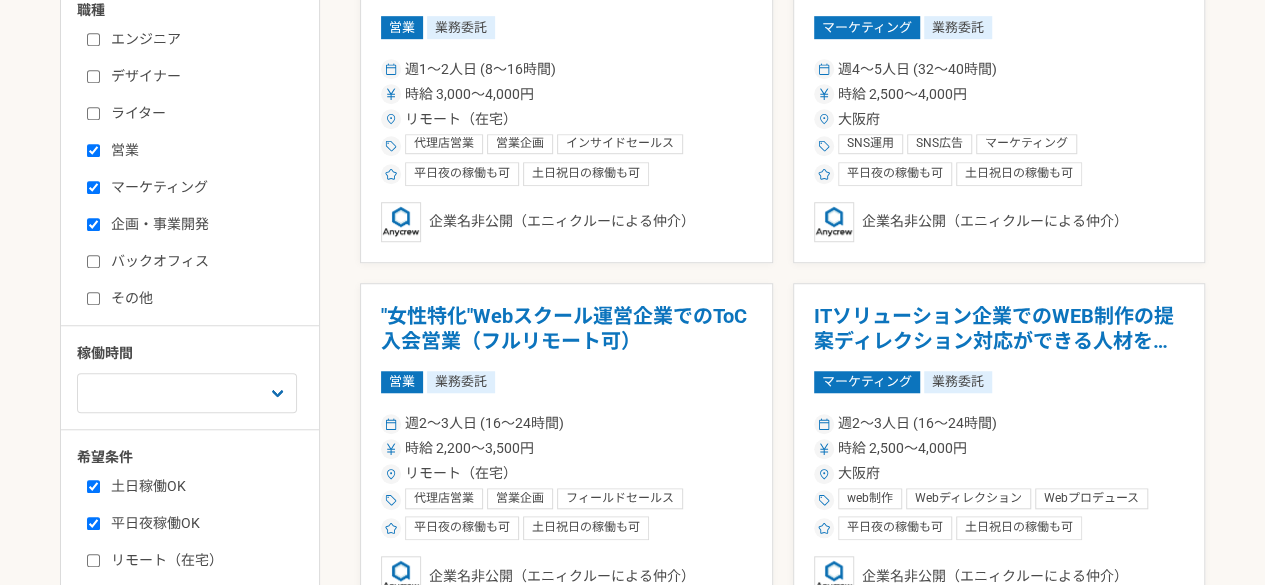 checkbox on "true" 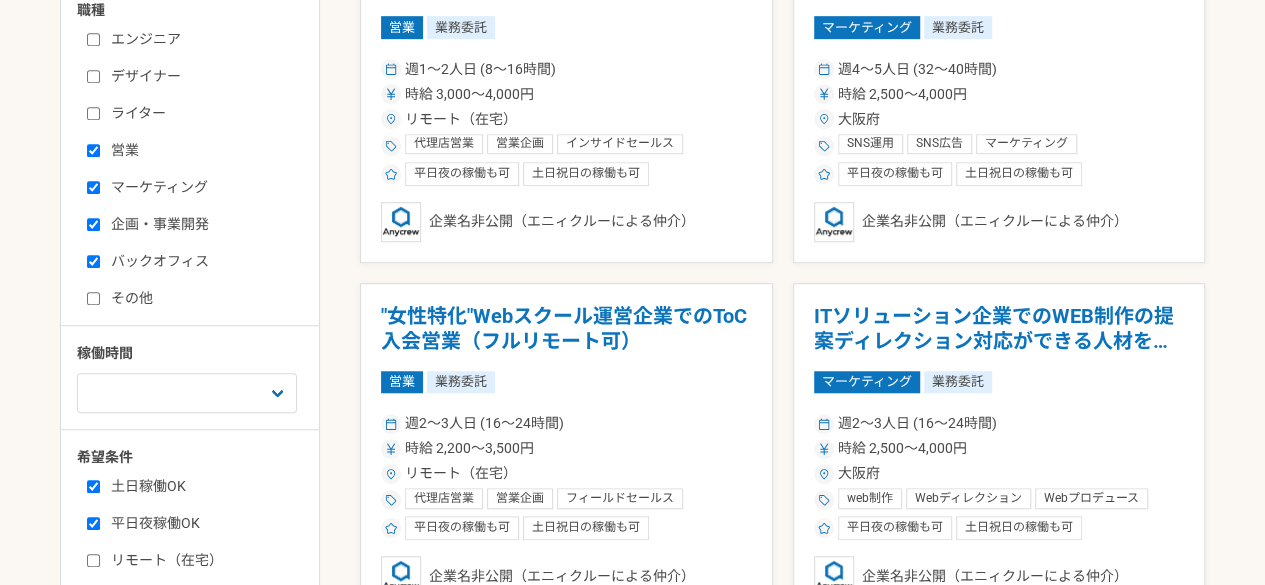 checkbox on "true" 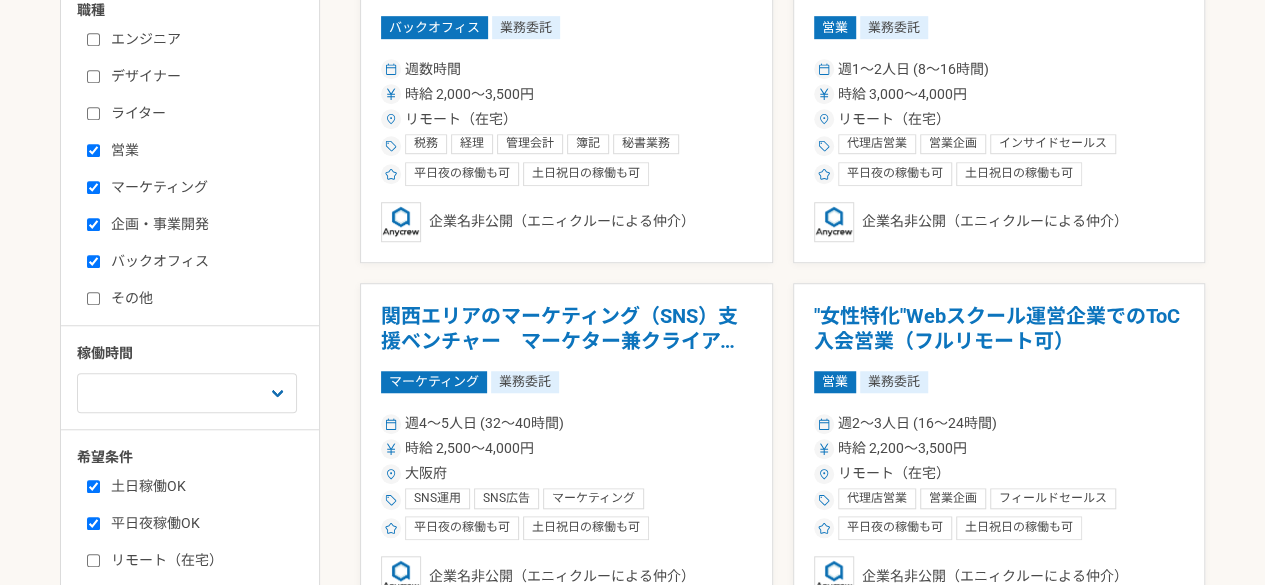 click on "その他" at bounding box center [202, 298] 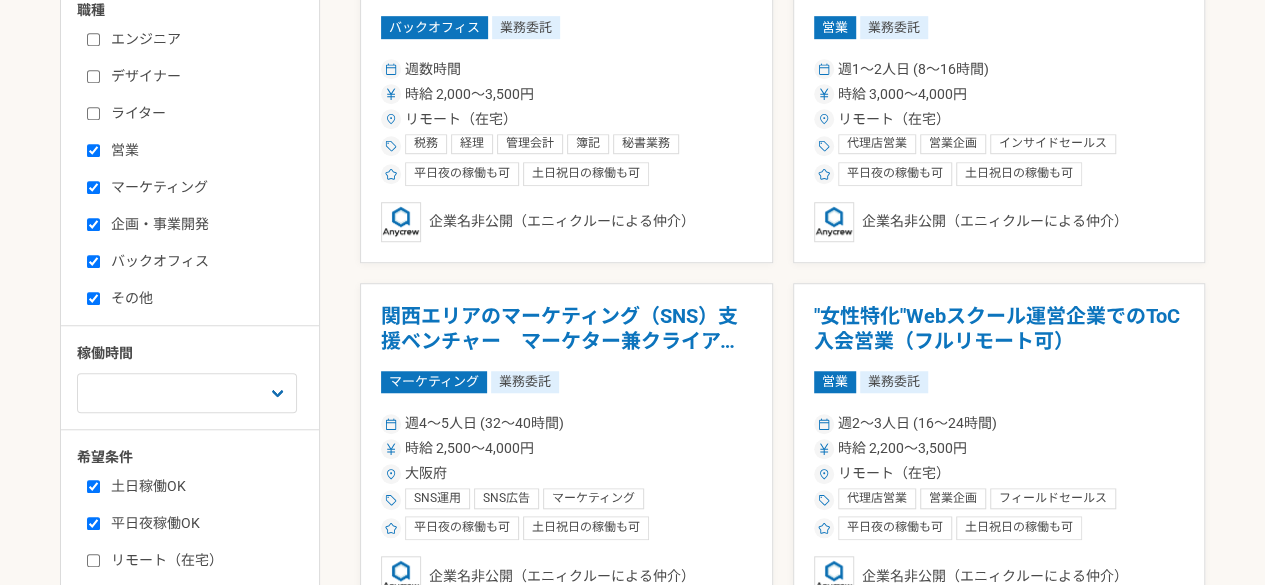 checkbox on "true" 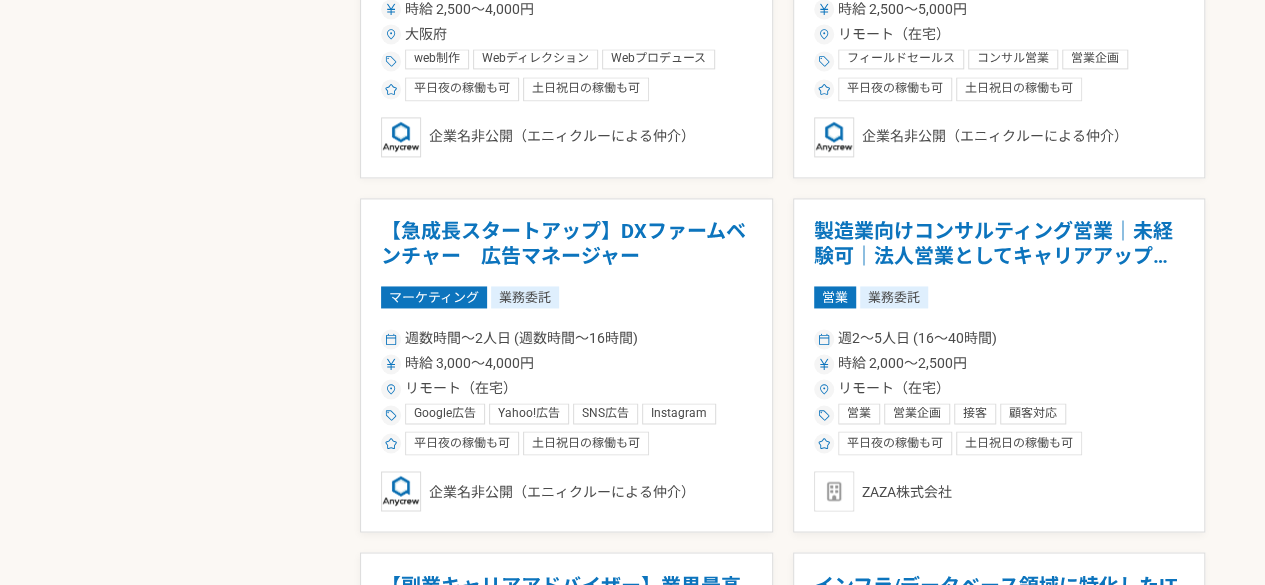 scroll, scrollTop: 1423, scrollLeft: 0, axis: vertical 